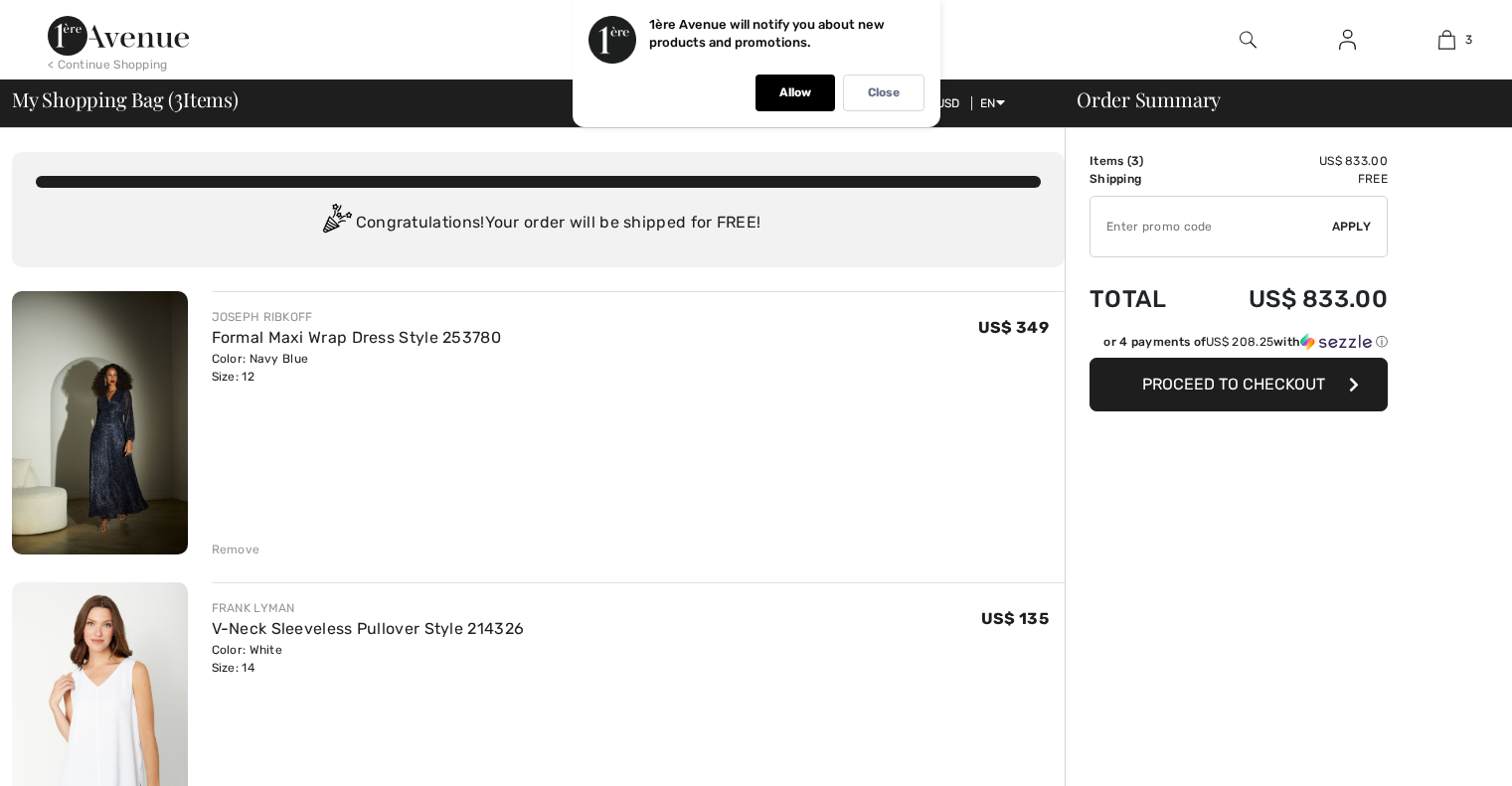scroll, scrollTop: 0, scrollLeft: 0, axis: both 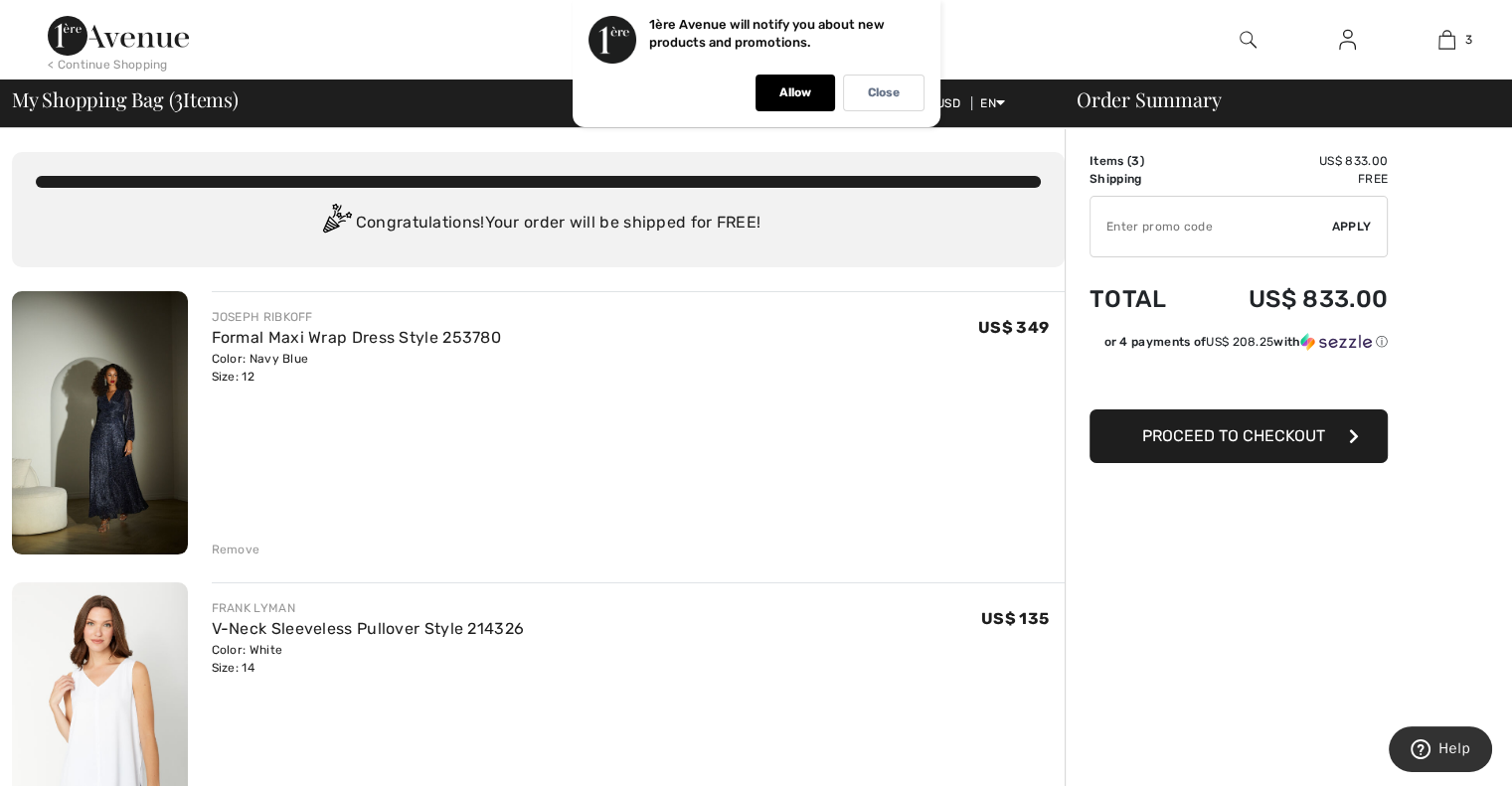 click on "Remove" at bounding box center [236, 550] 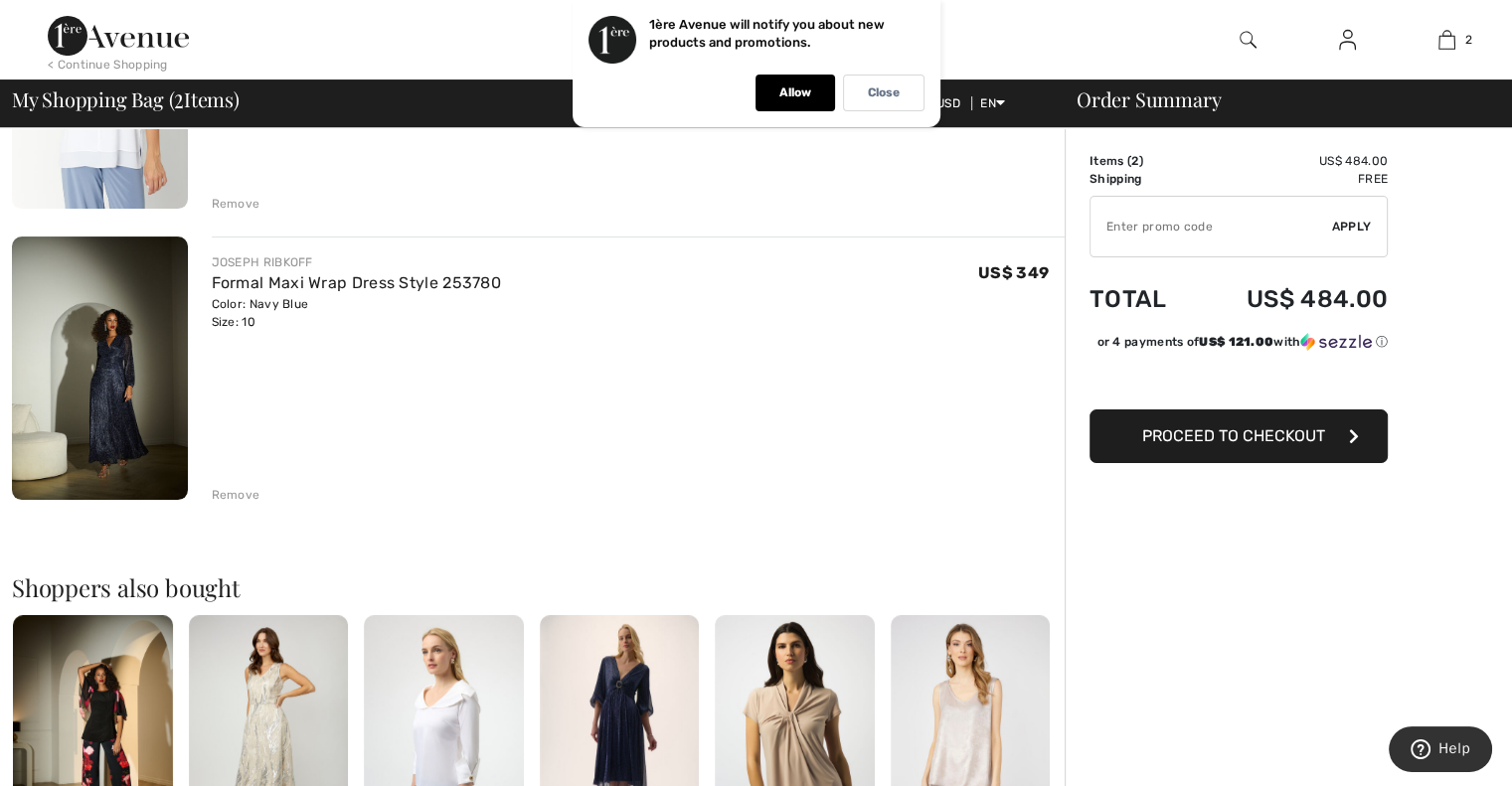 scroll, scrollTop: 99, scrollLeft: 0, axis: vertical 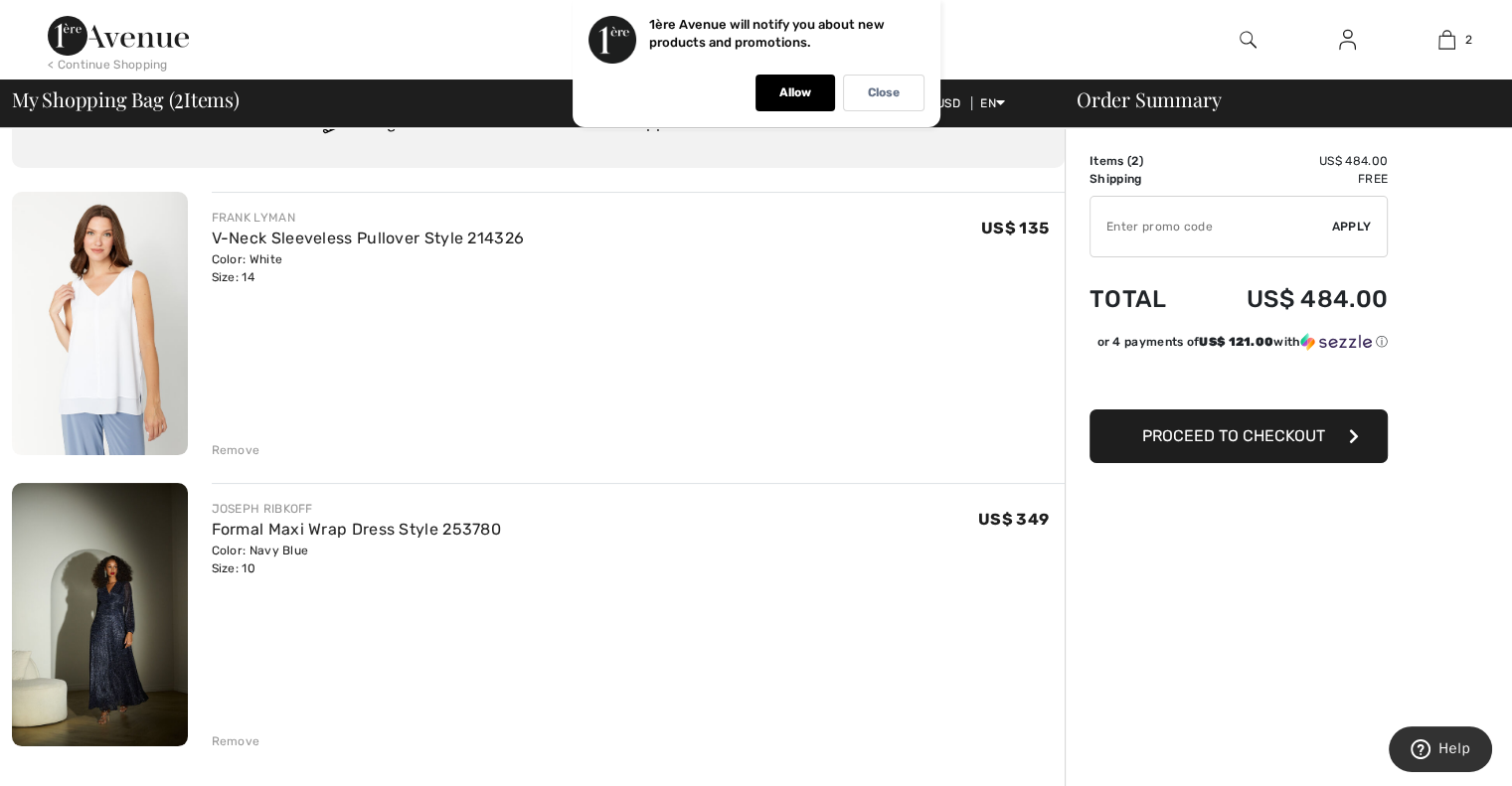 click on "Proceed to Checkout" at bounding box center (1239, 436) 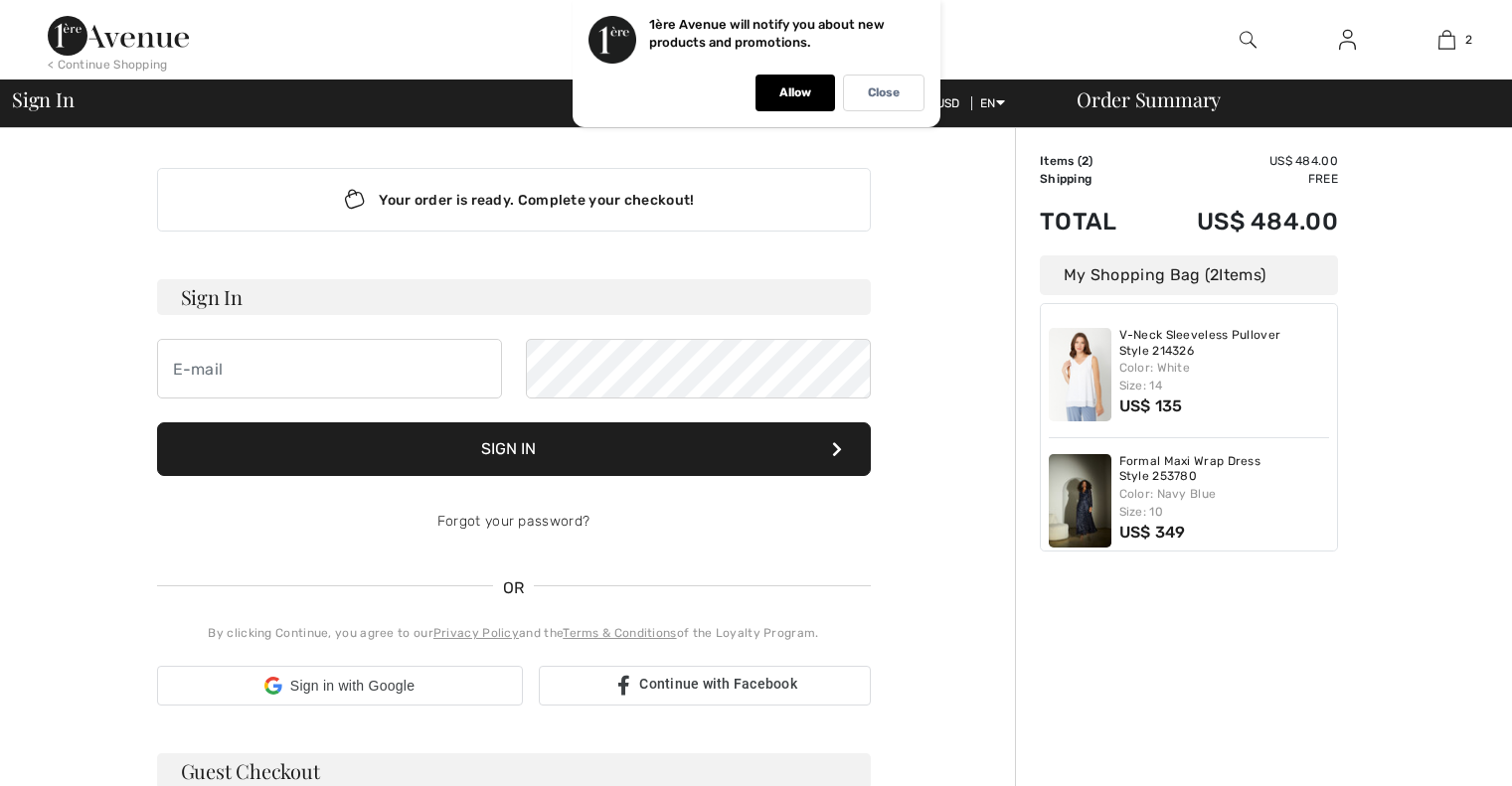 scroll, scrollTop: 0, scrollLeft: 0, axis: both 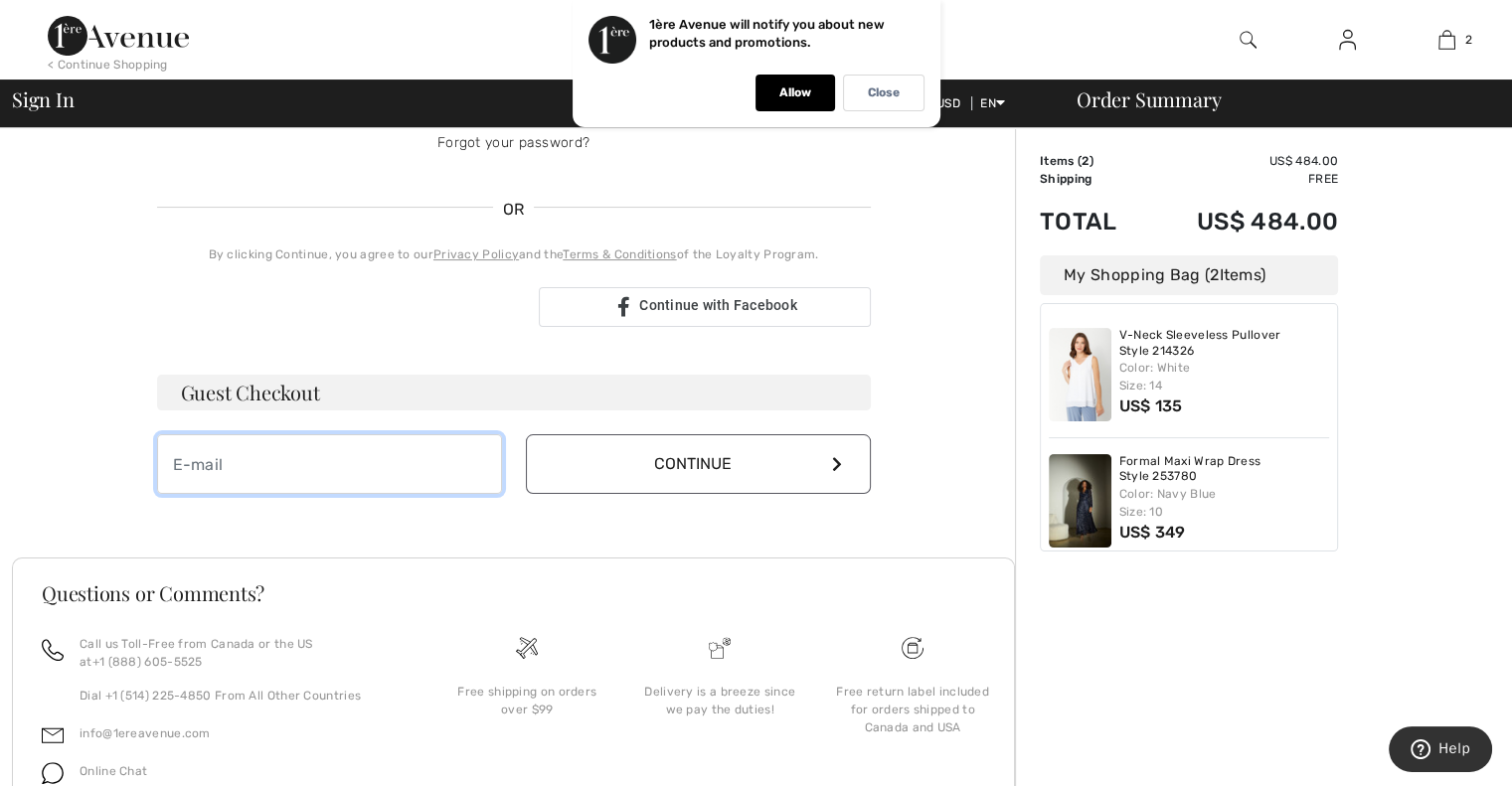click at bounding box center [329, 464] 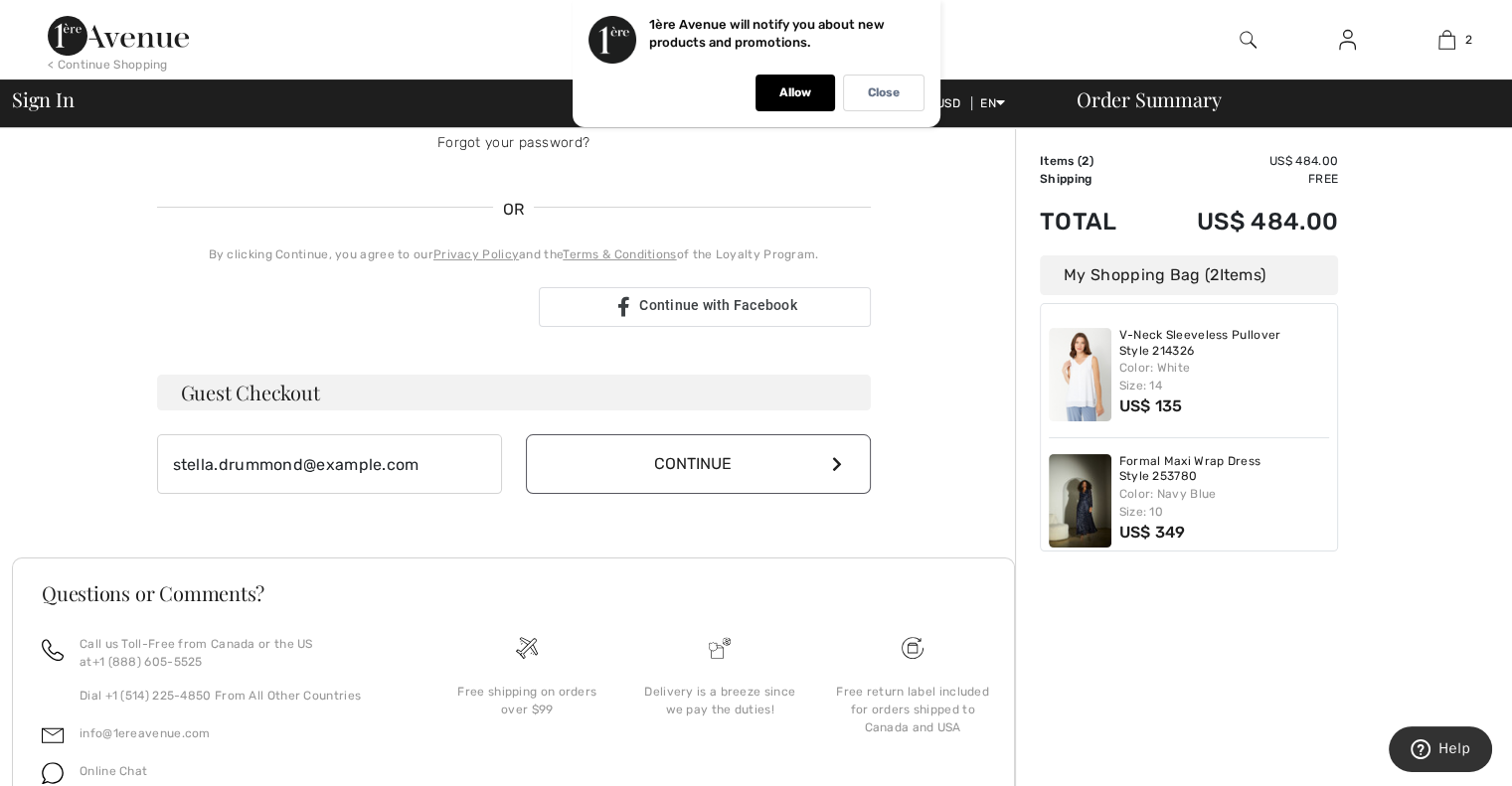 click on "Continue" at bounding box center [698, 464] 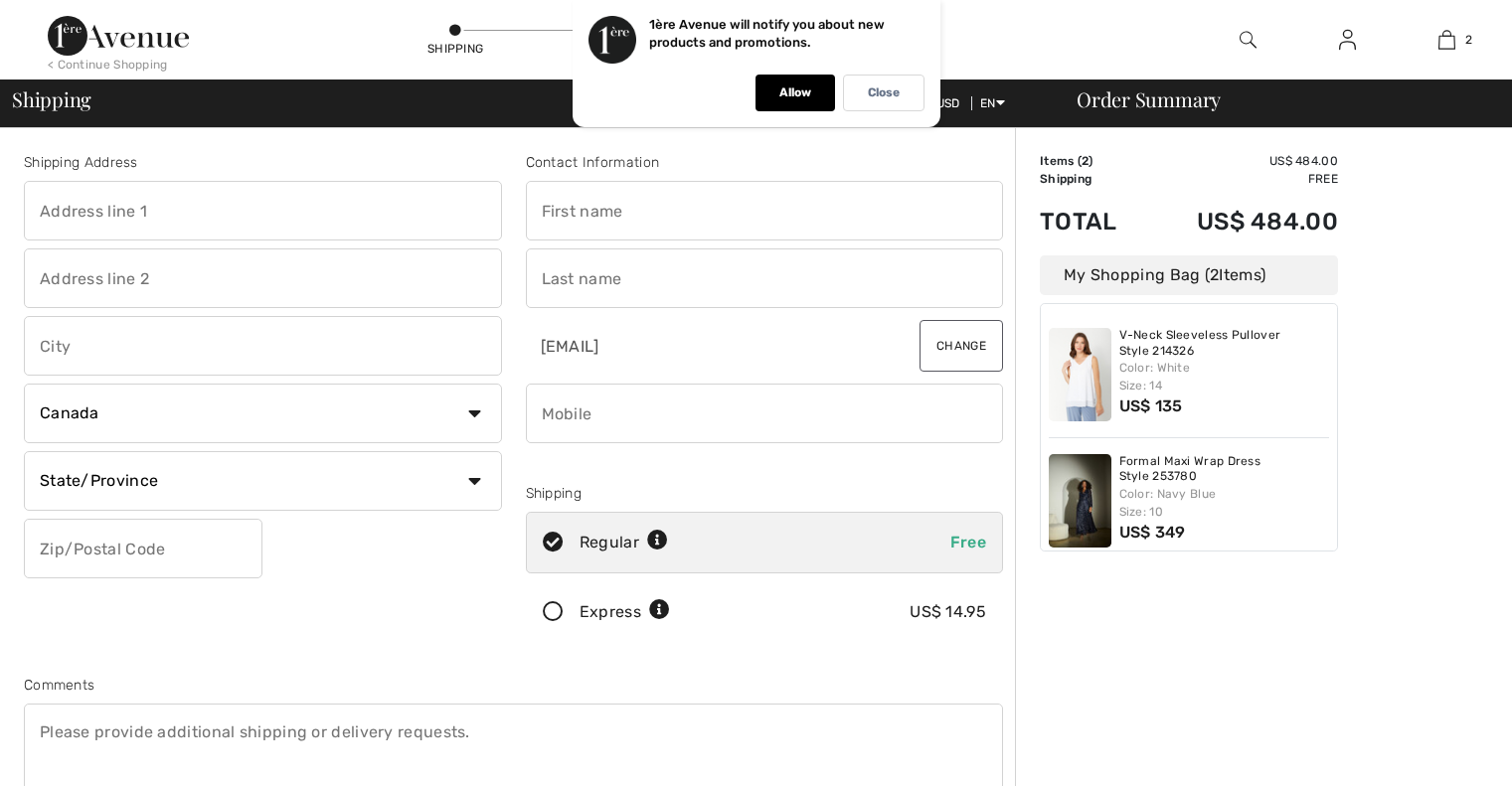 scroll, scrollTop: 0, scrollLeft: 0, axis: both 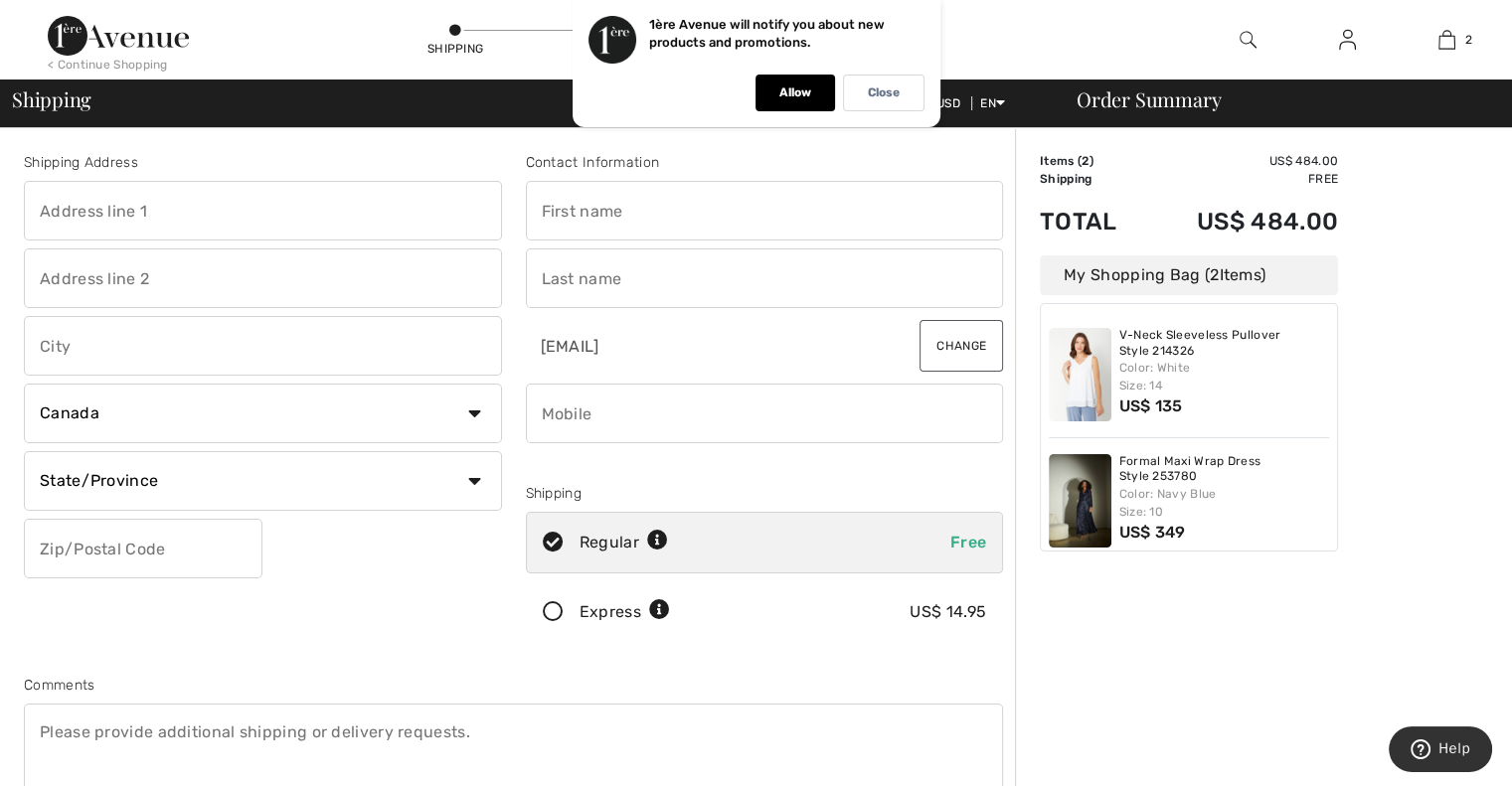 click at bounding box center [262, 211] 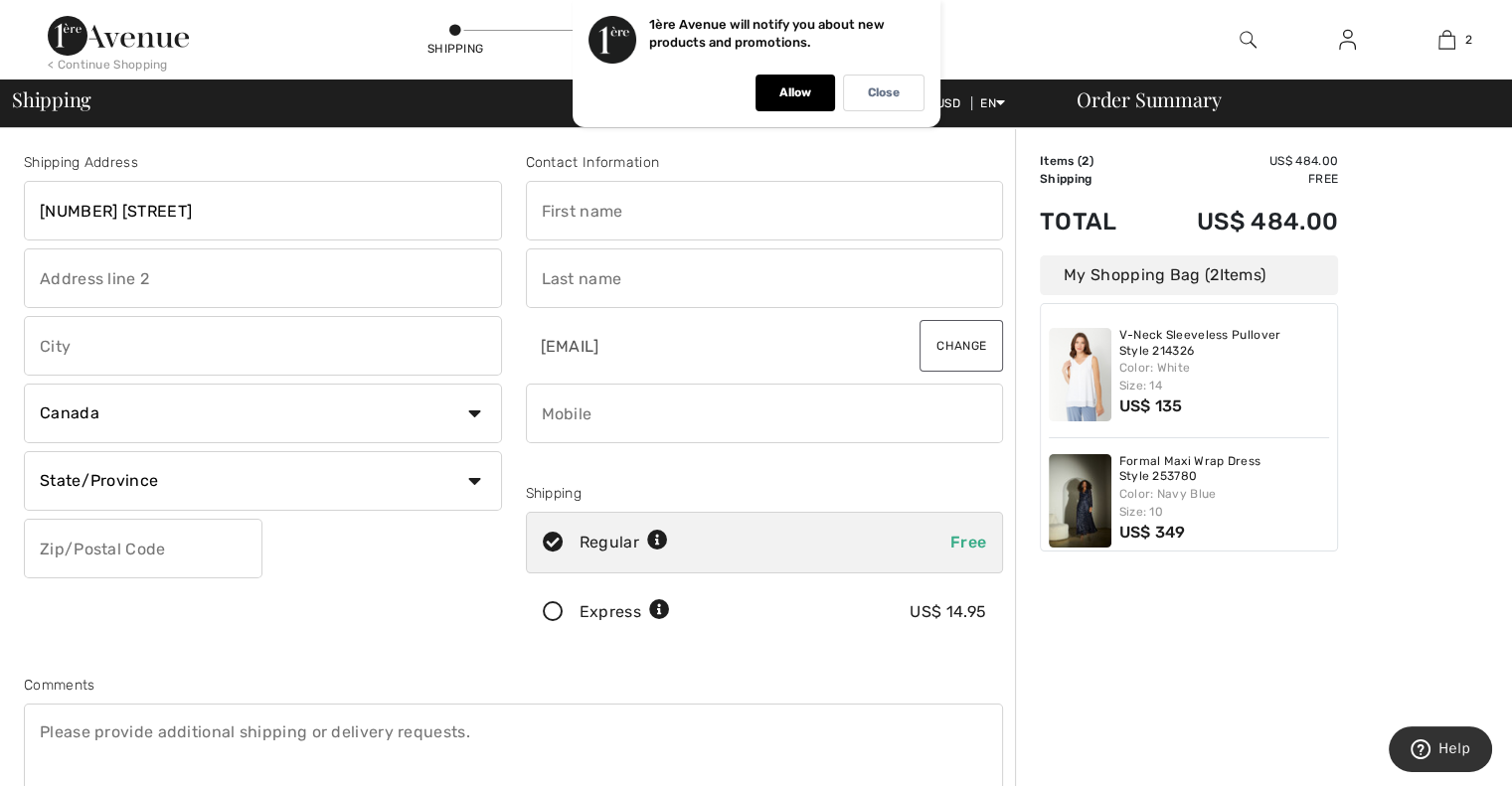 type on "MEDFORD" 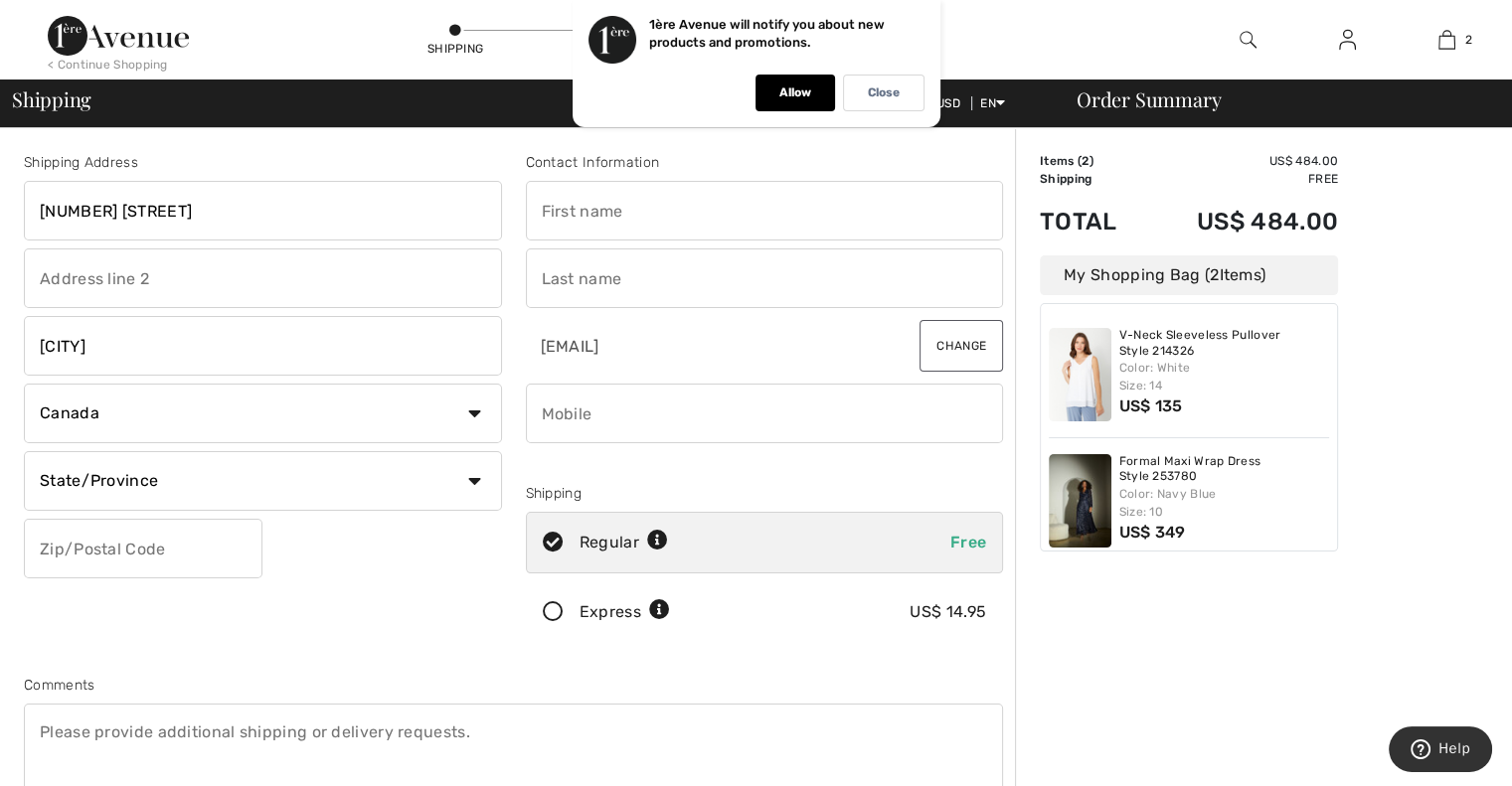 select on "US" 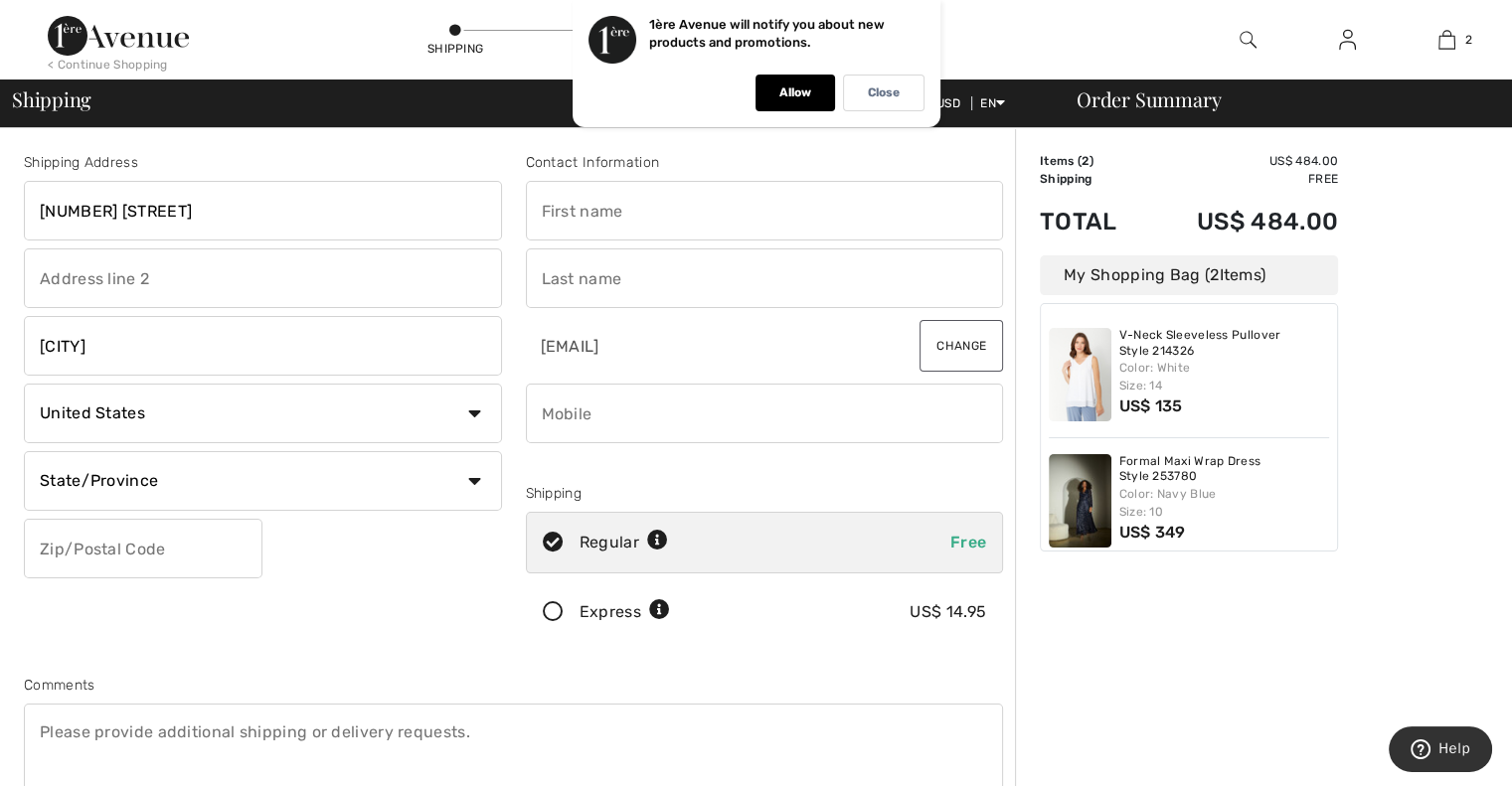 select on "[STATE]" 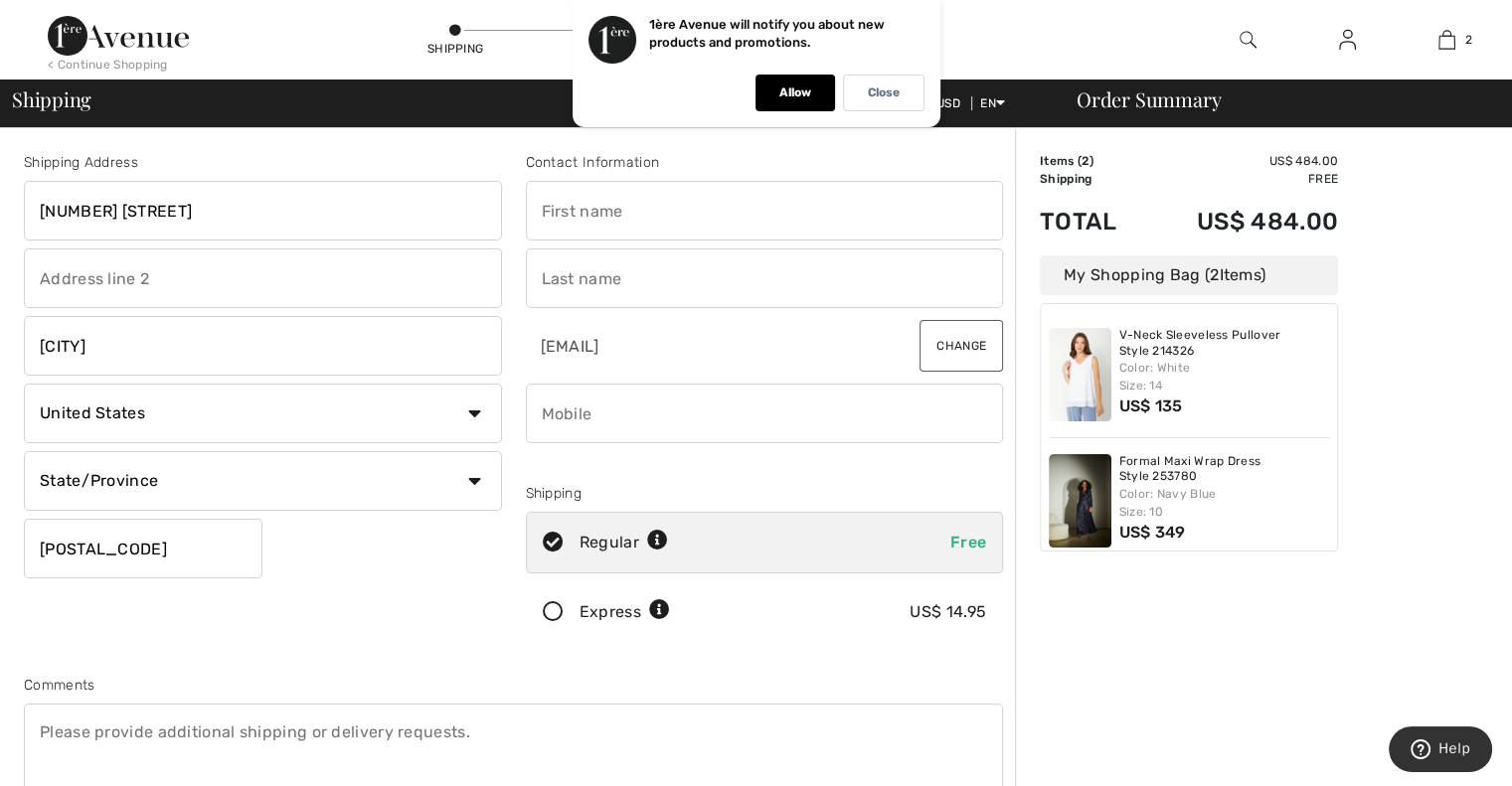 type on "[FIRST]" 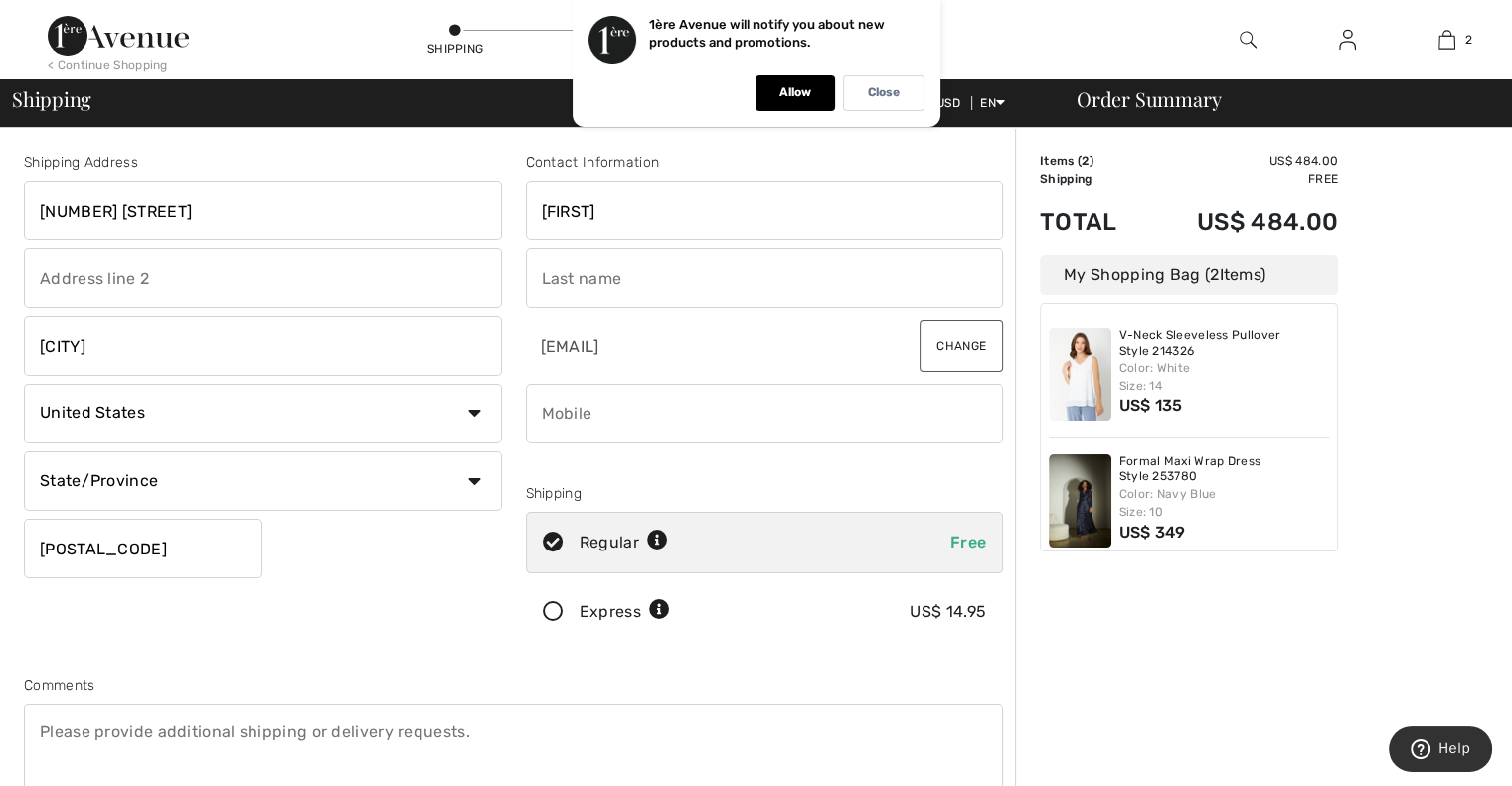 type on "[LAST]" 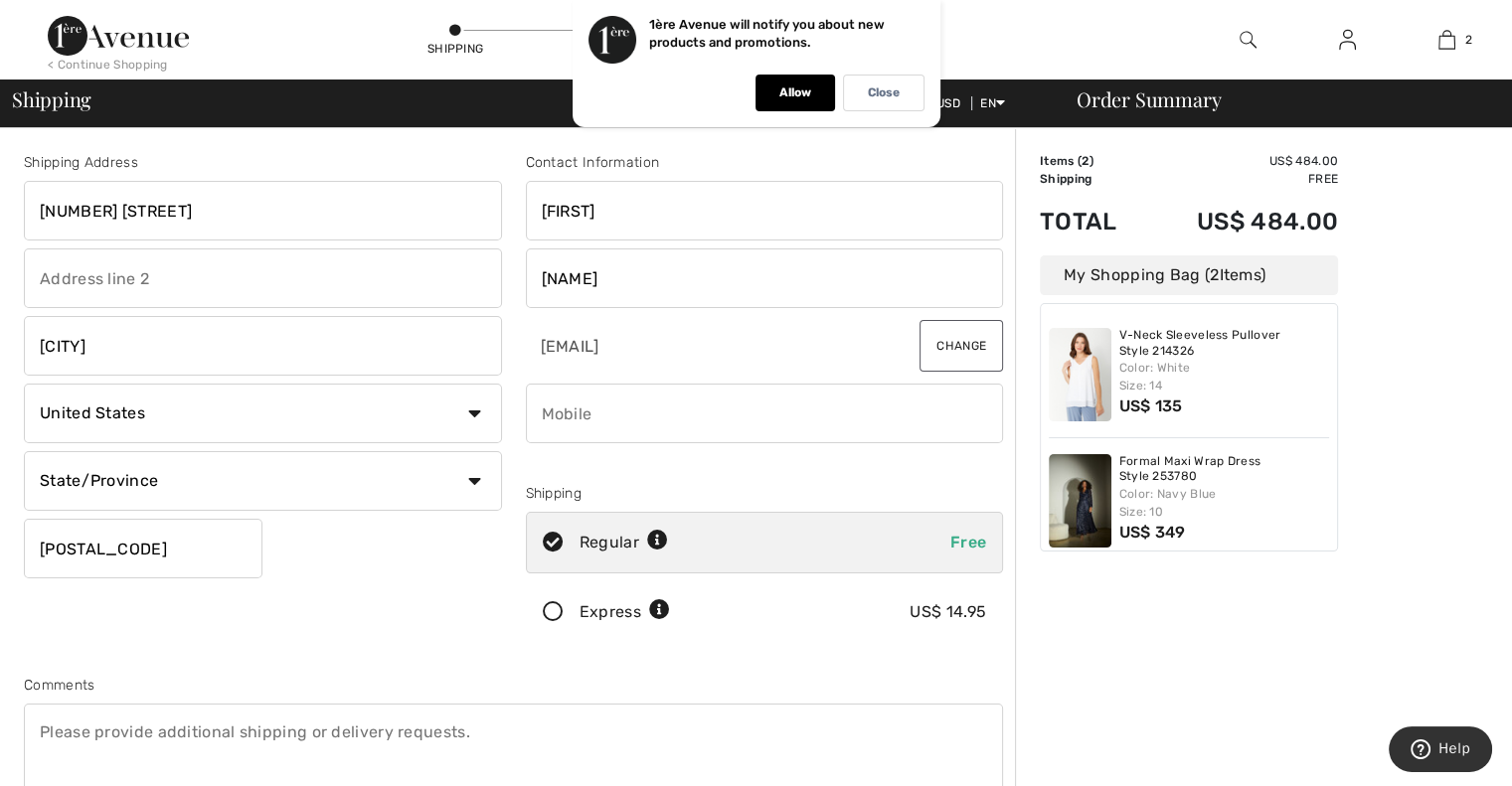 type on "7814759489" 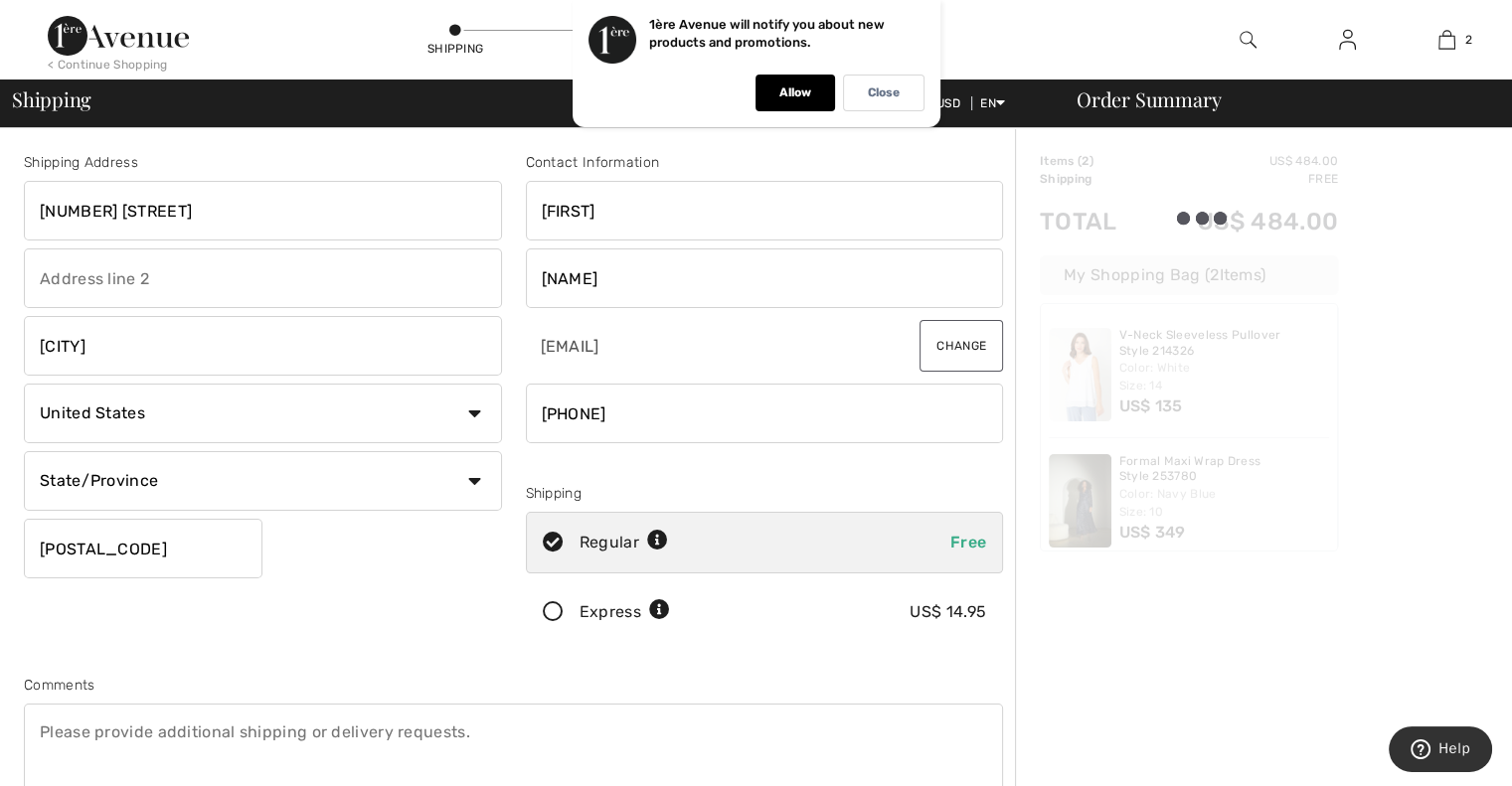 type on "[POSTAL_CODE]" 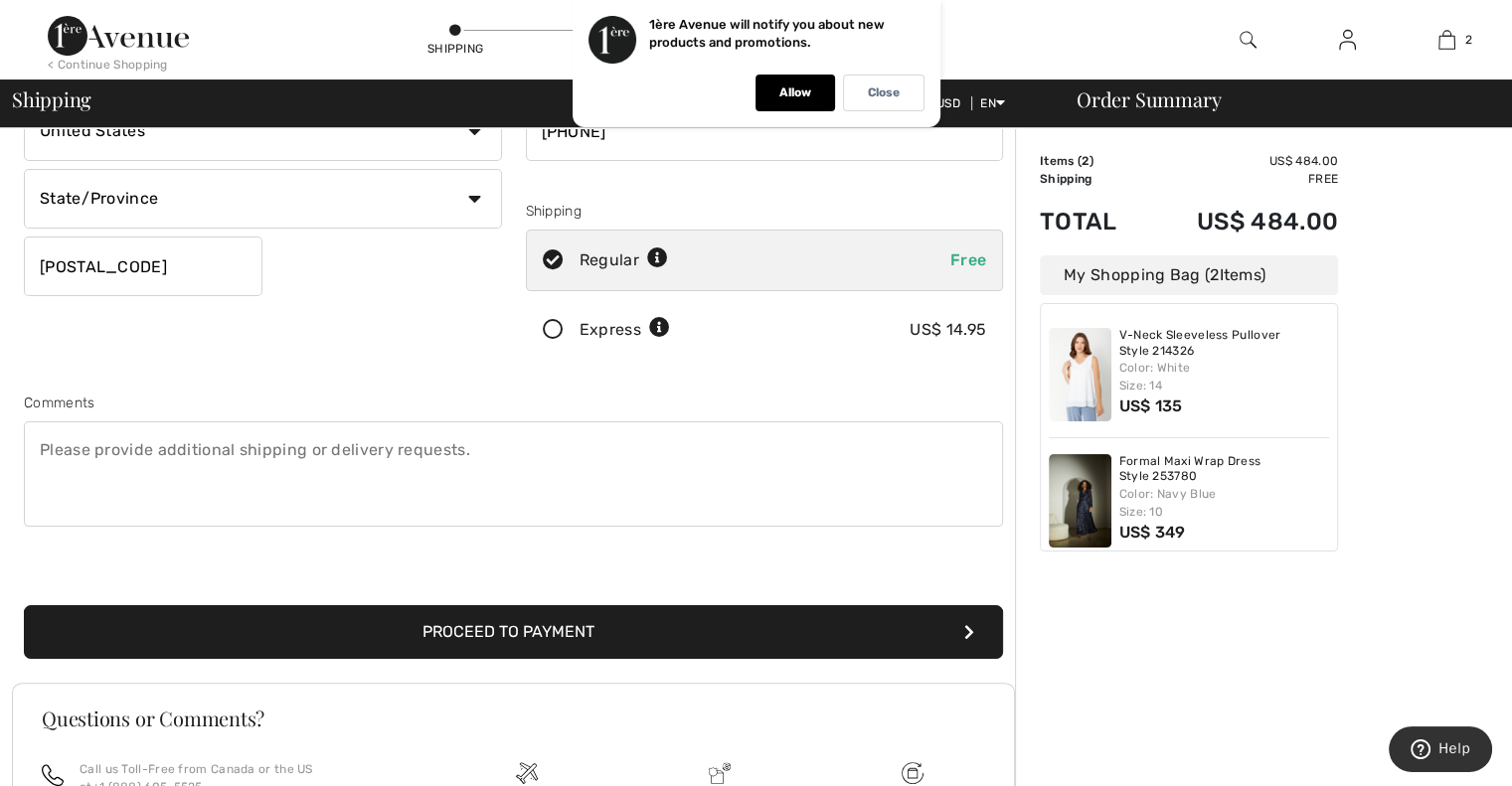 scroll, scrollTop: 208, scrollLeft: 0, axis: vertical 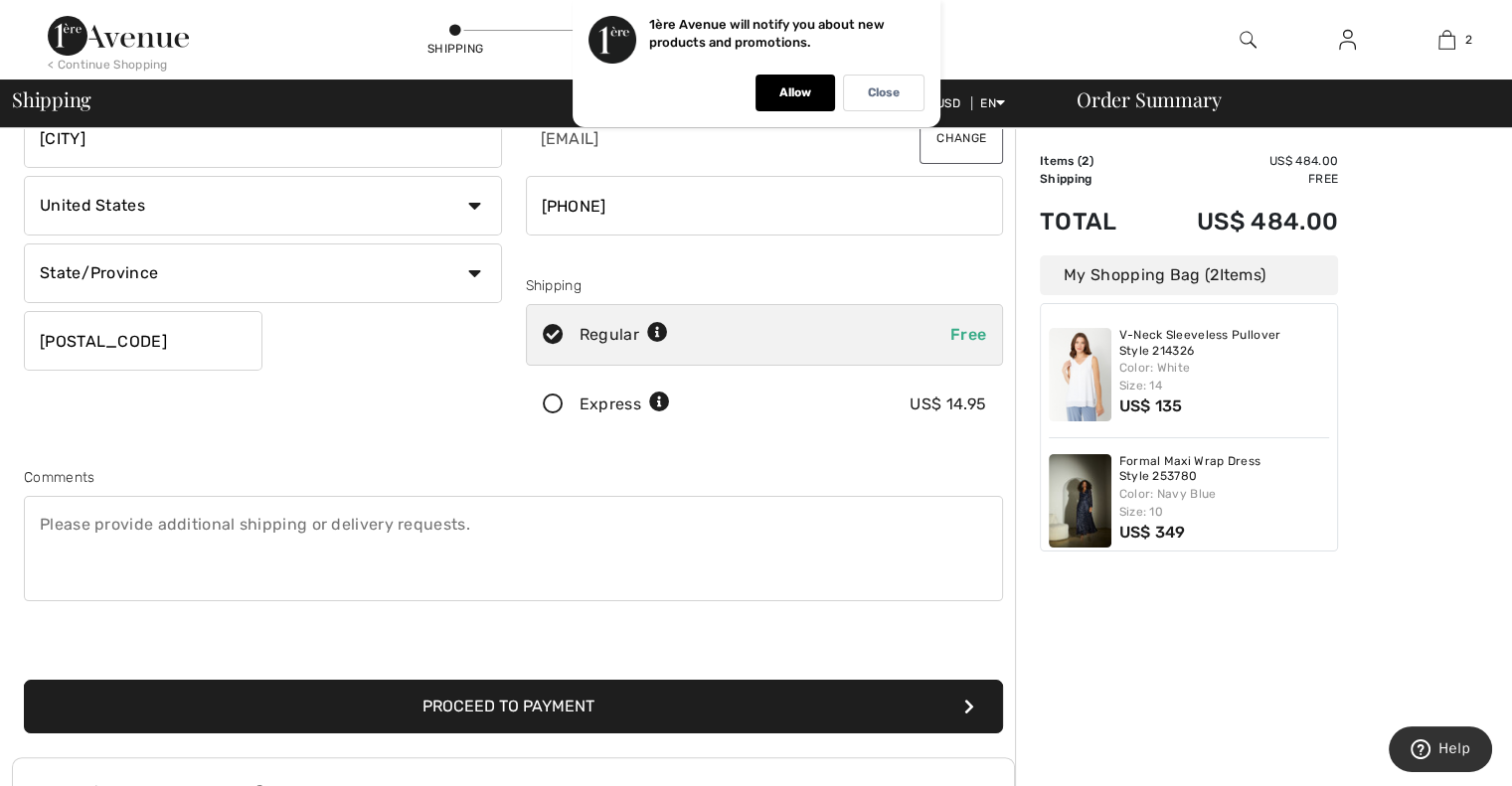 drag, startPoint x: 544, startPoint y: 404, endPoint x: 577, endPoint y: 435, distance: 45.276926 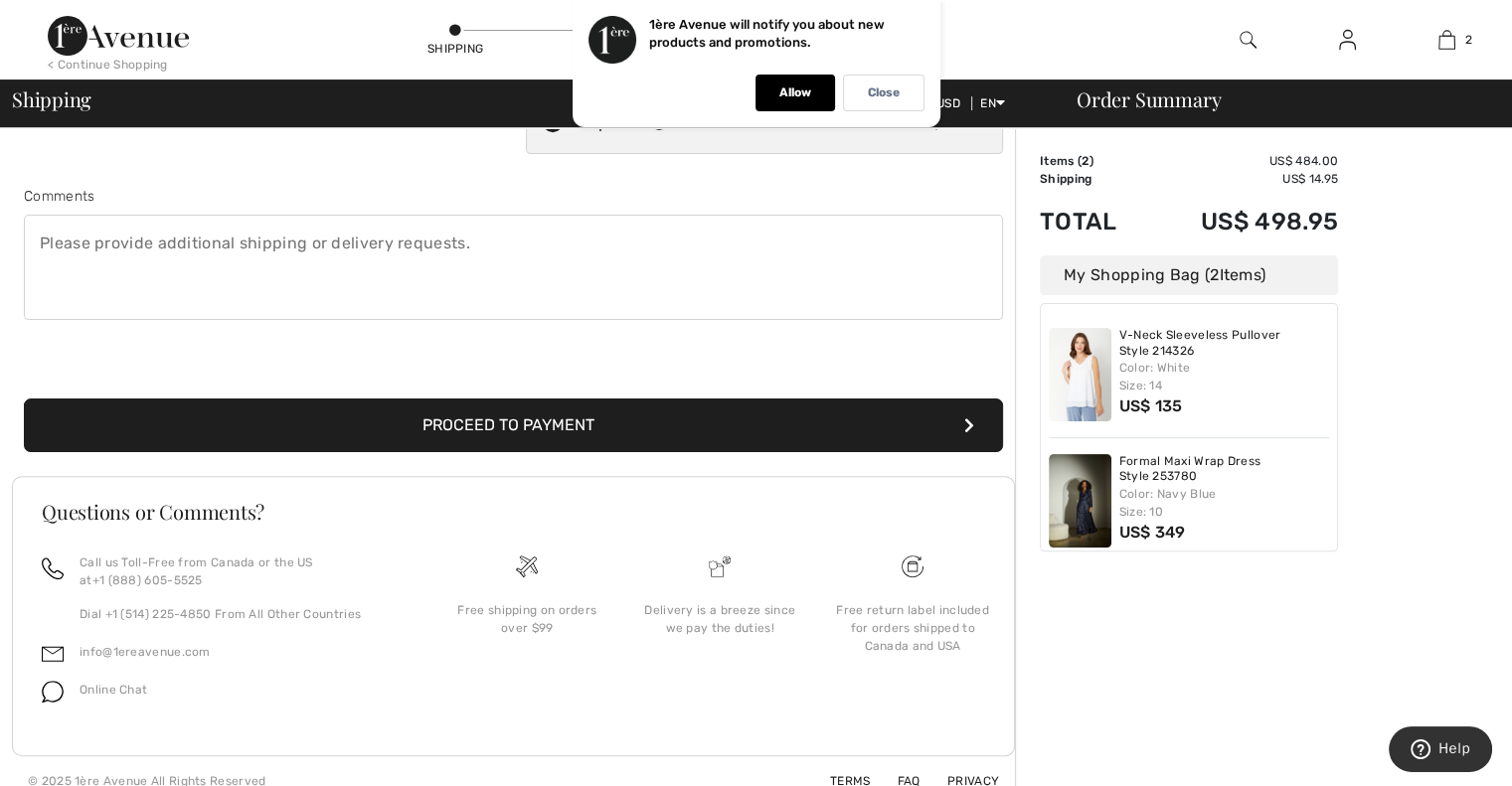 scroll, scrollTop: 506, scrollLeft: 0, axis: vertical 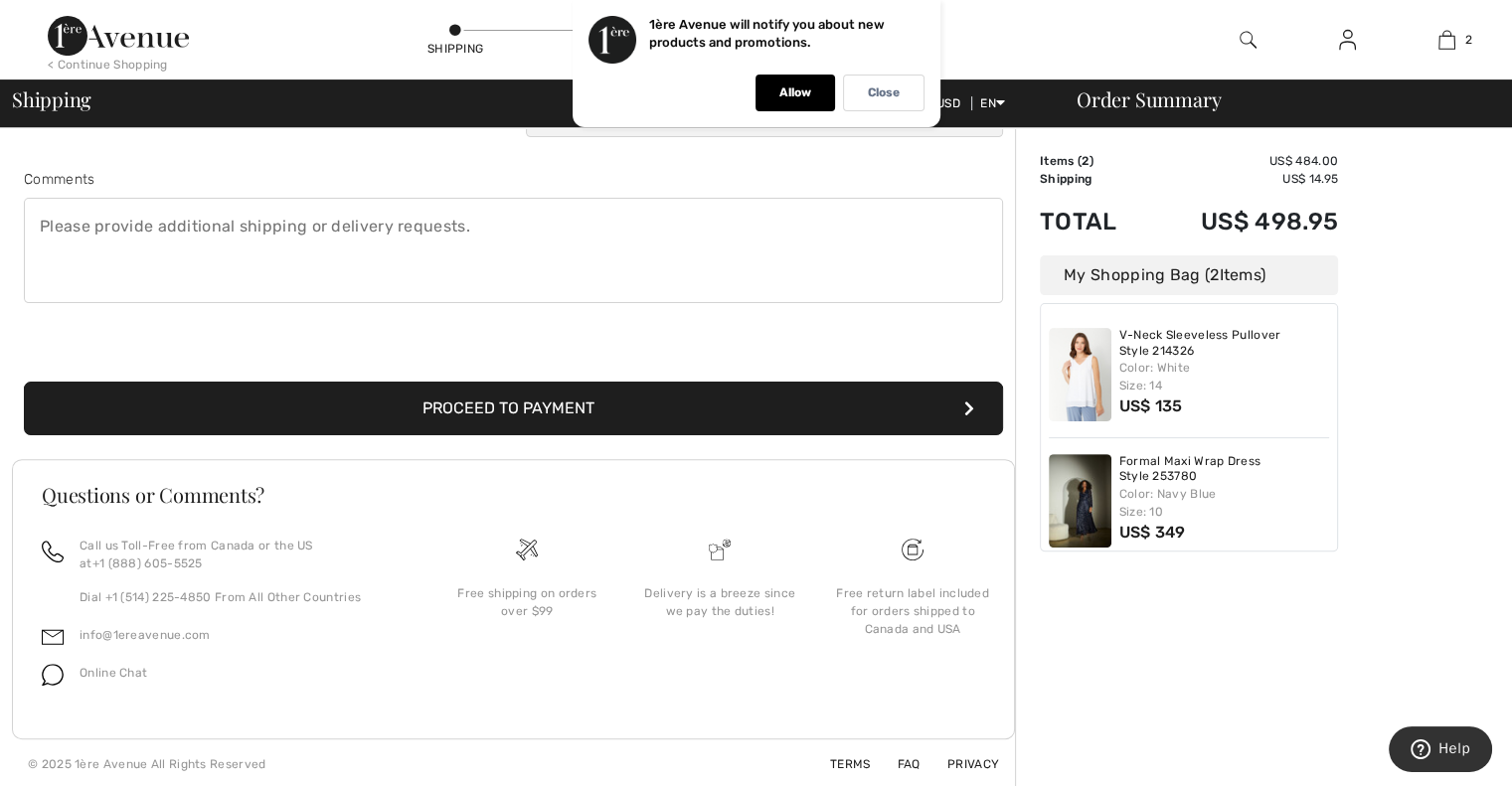 click on "Proceed to Payment" at bounding box center (513, 408) 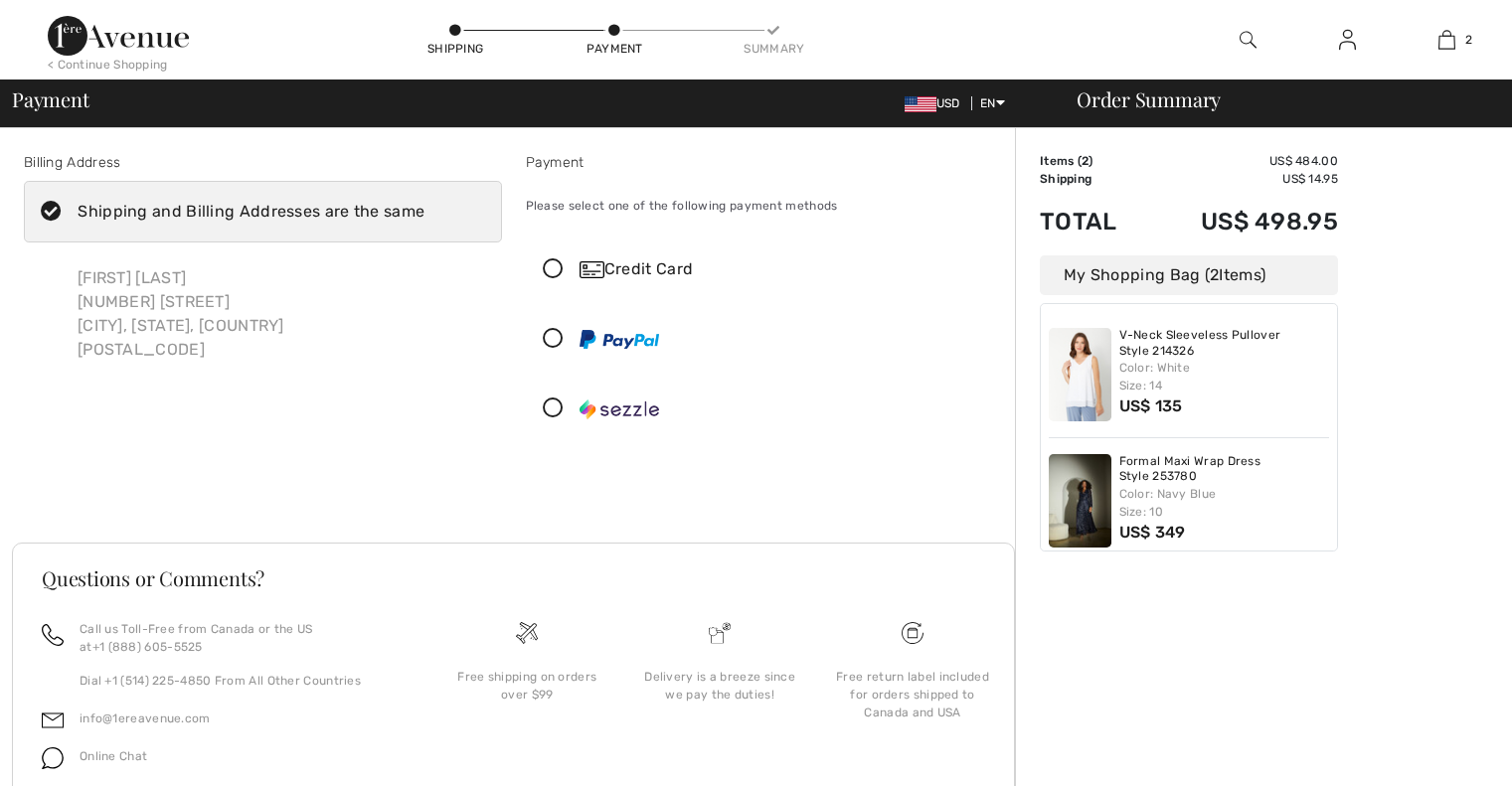 scroll, scrollTop: 0, scrollLeft: 0, axis: both 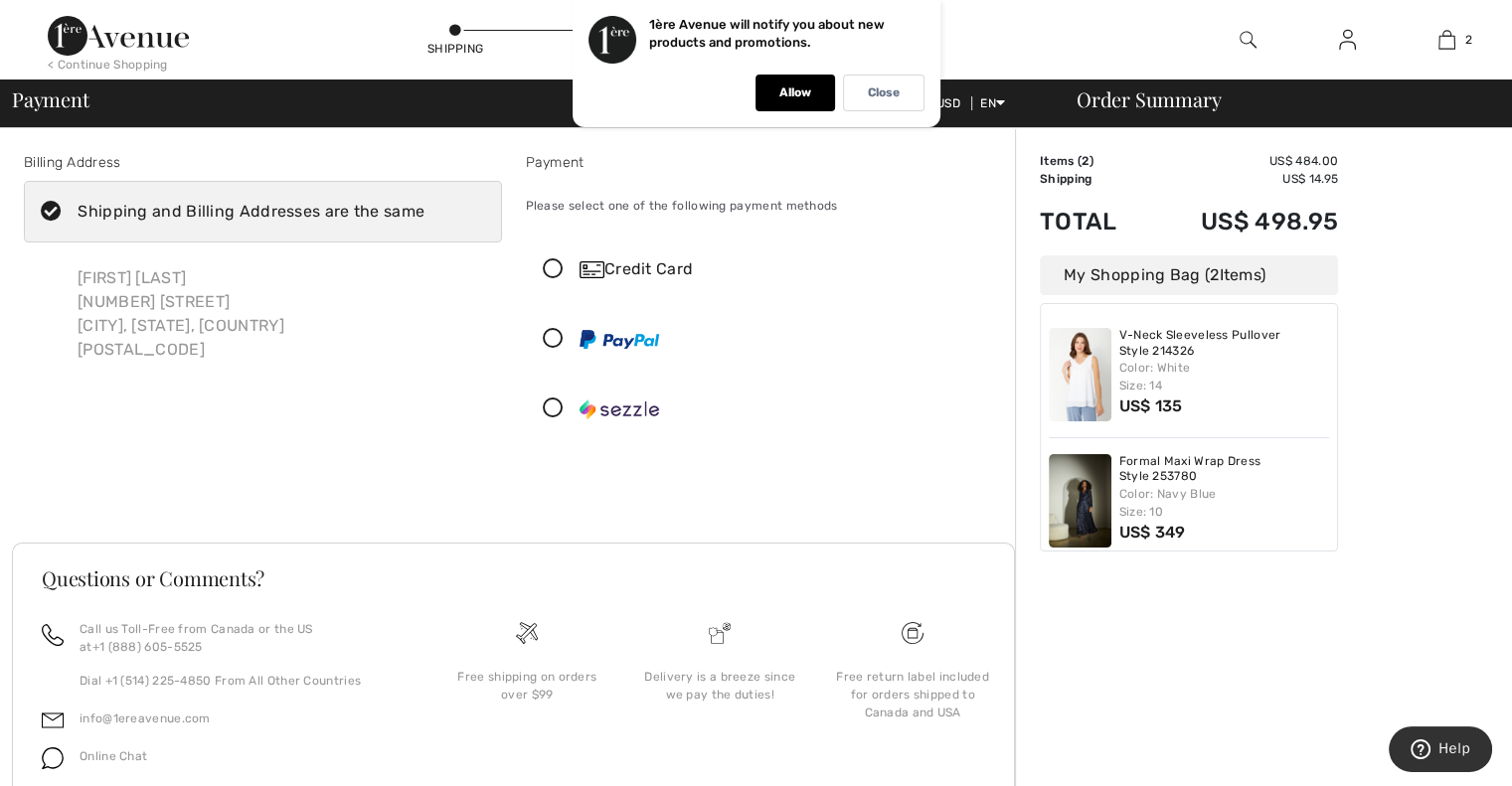 click at bounding box center (553, 269) 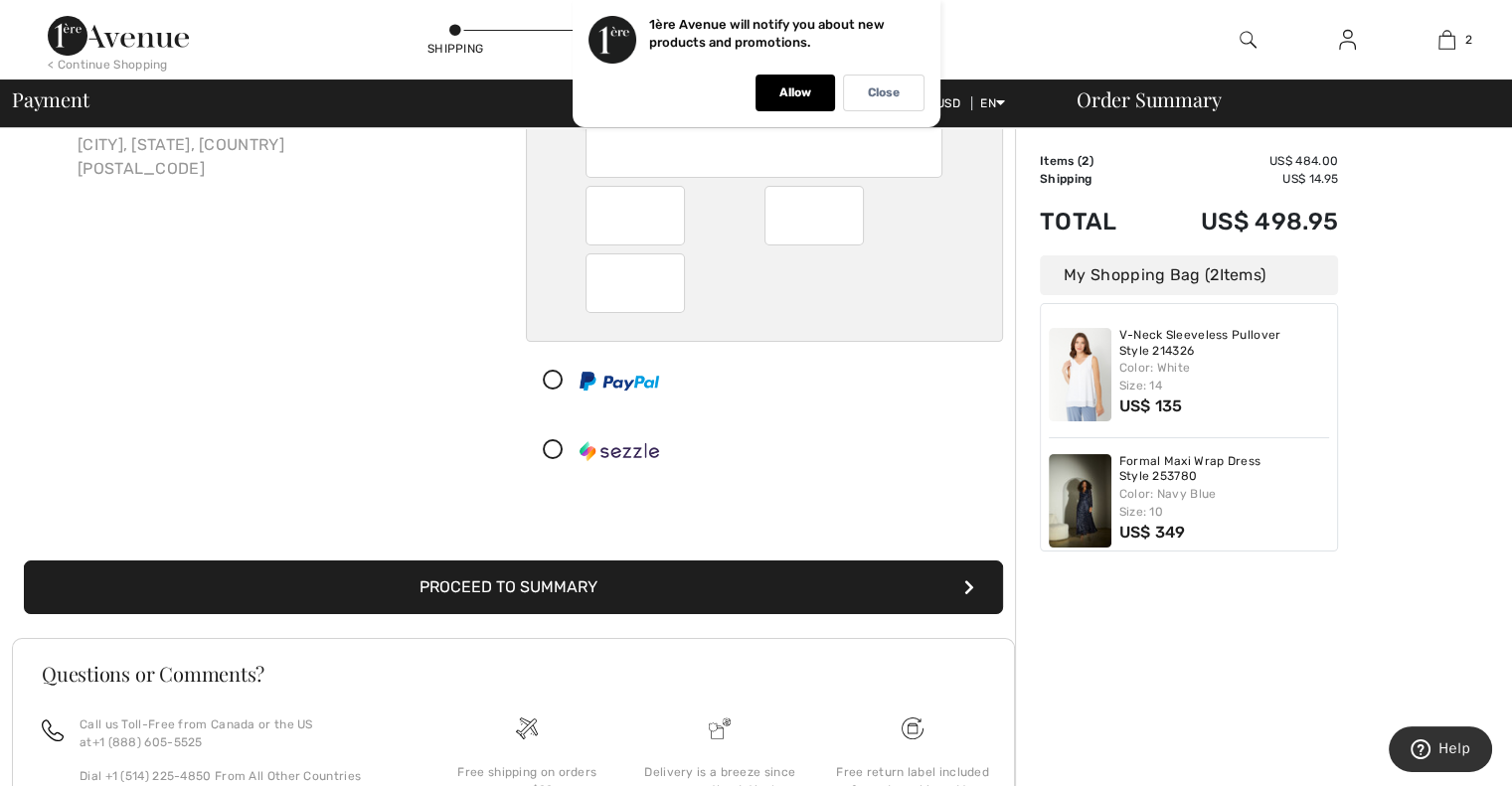 scroll, scrollTop: 199, scrollLeft: 0, axis: vertical 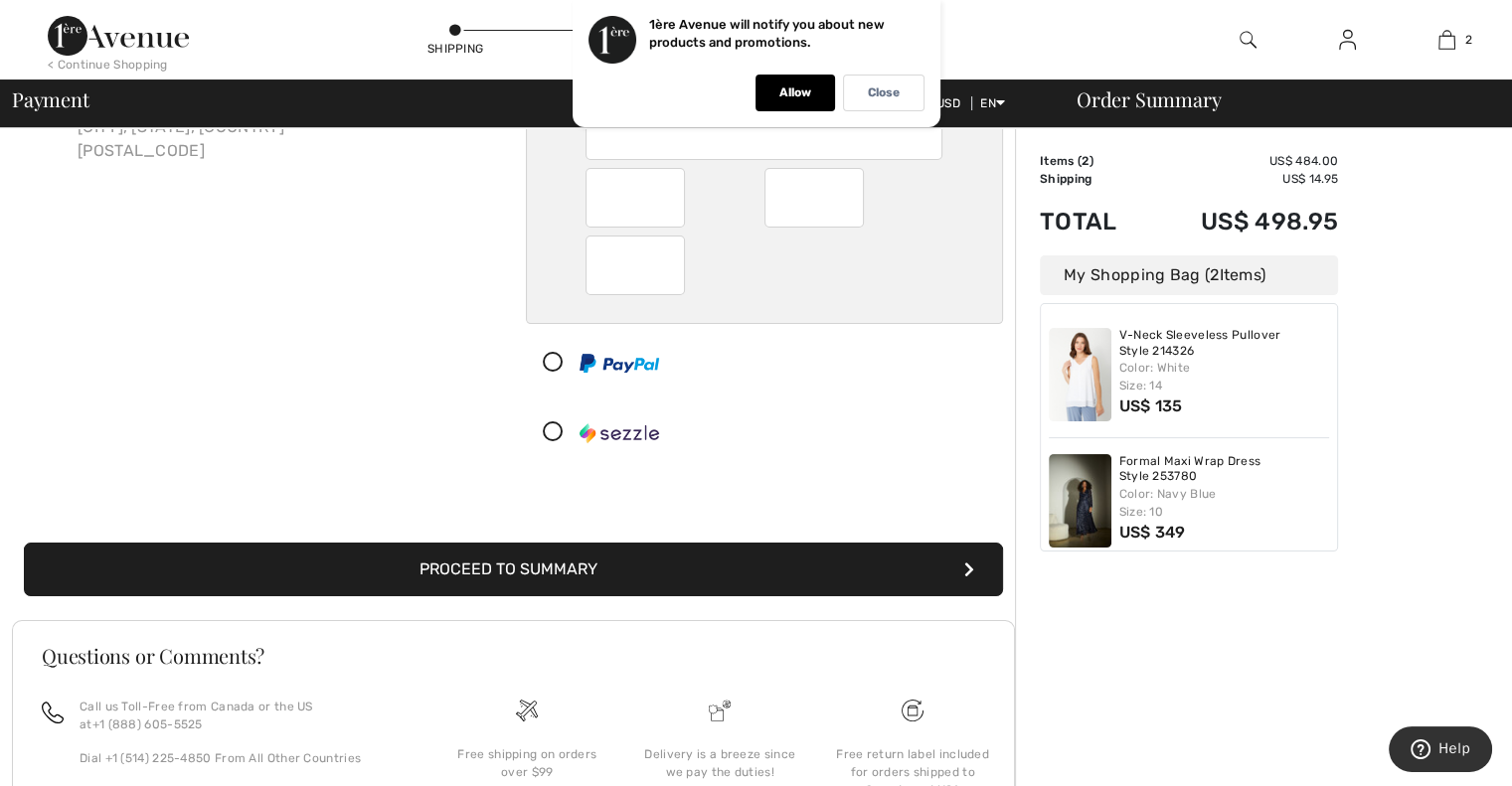 click on "Proceed to Summary" at bounding box center (513, 569) 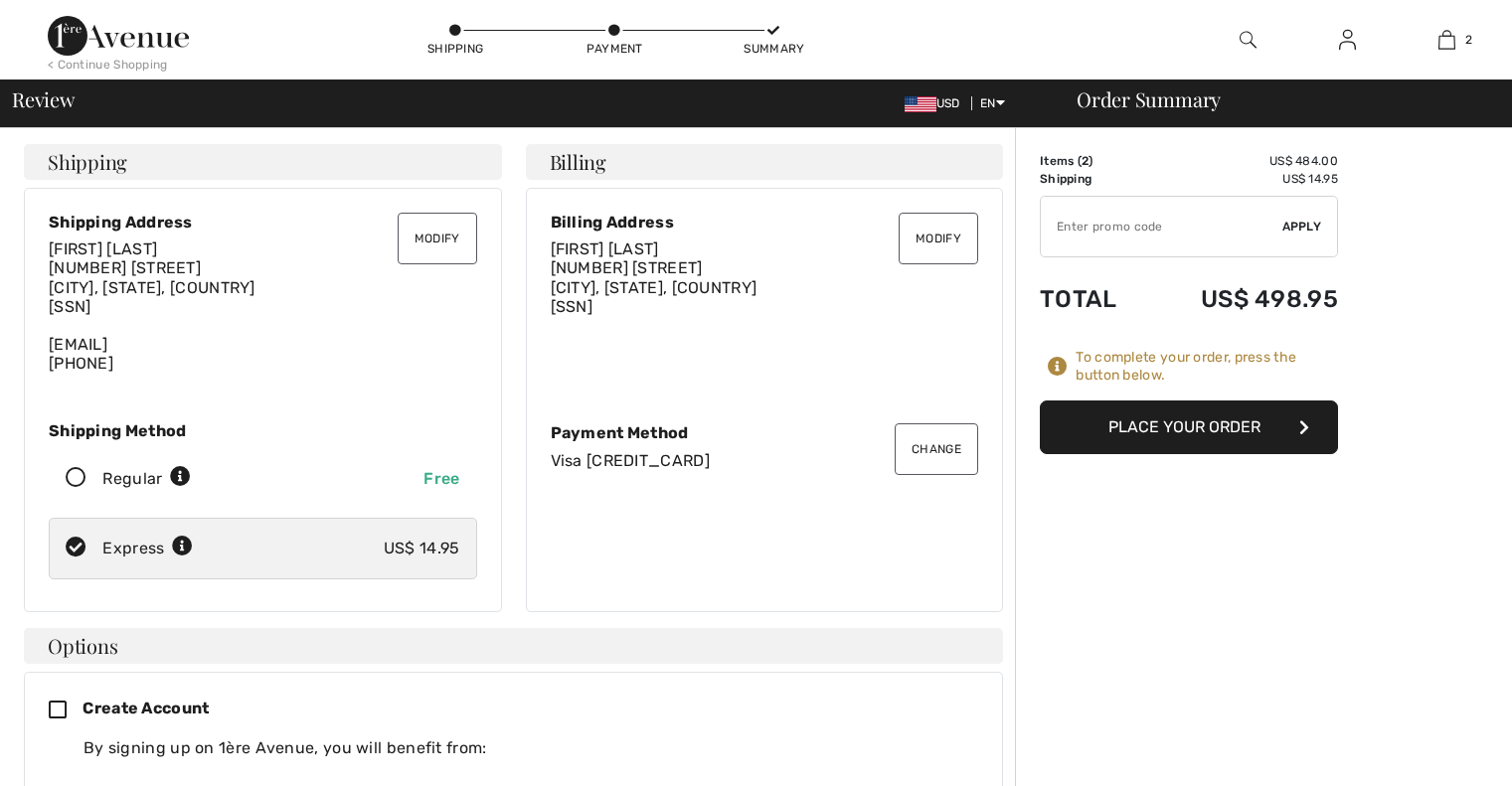 scroll, scrollTop: 0, scrollLeft: 0, axis: both 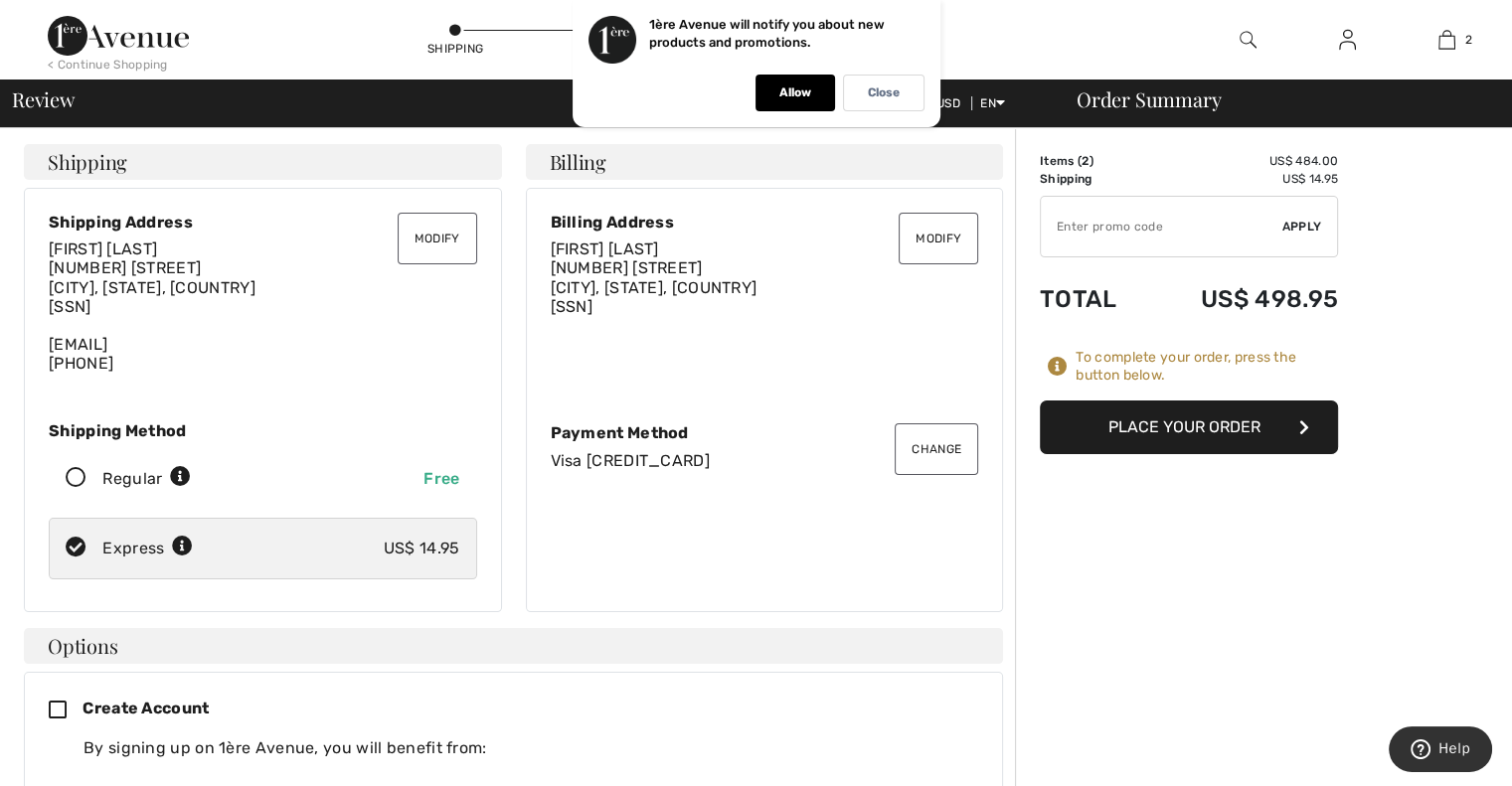click on "Place Your Order" at bounding box center (1189, 427) 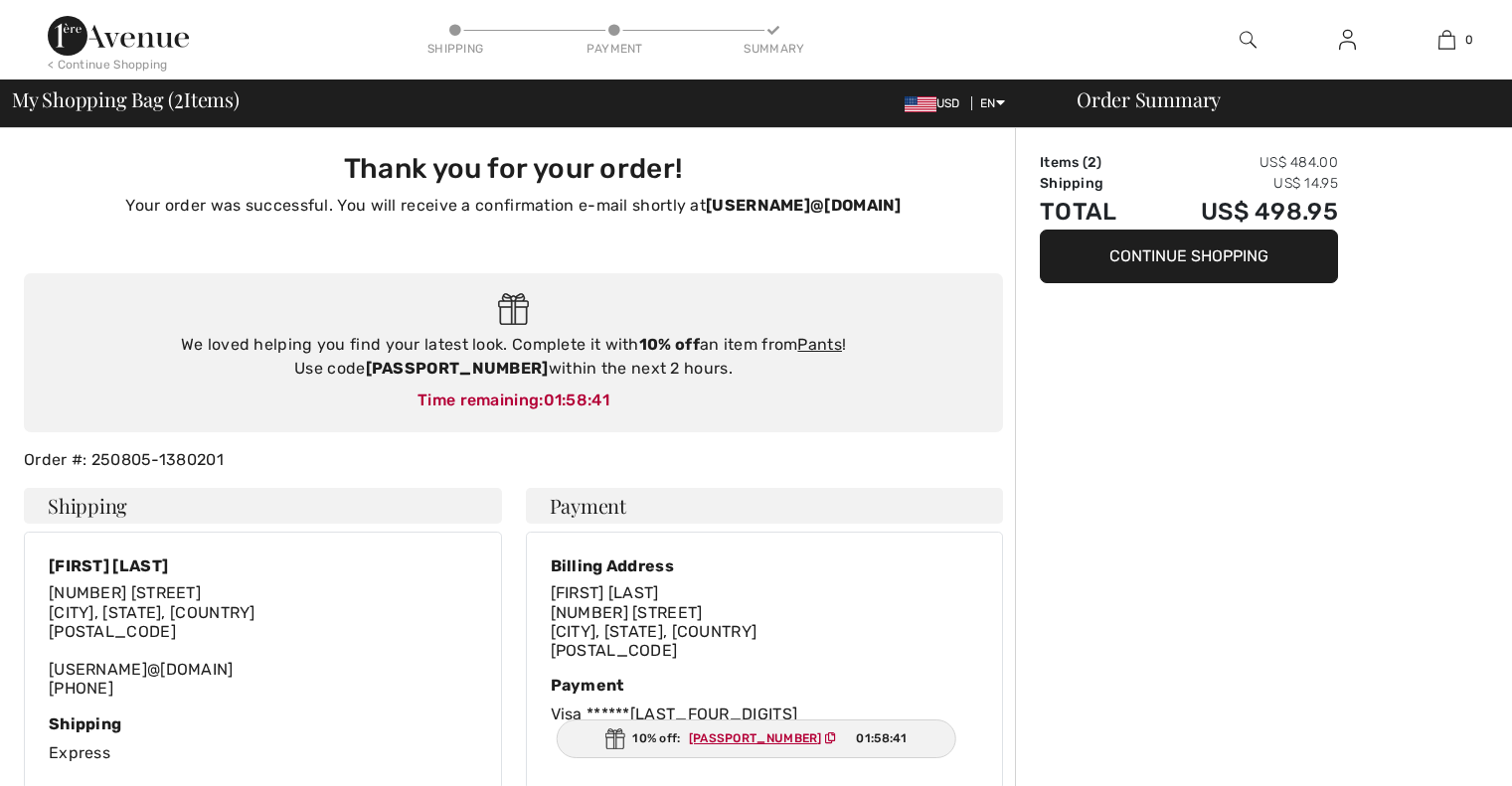 scroll, scrollTop: 0, scrollLeft: 0, axis: both 